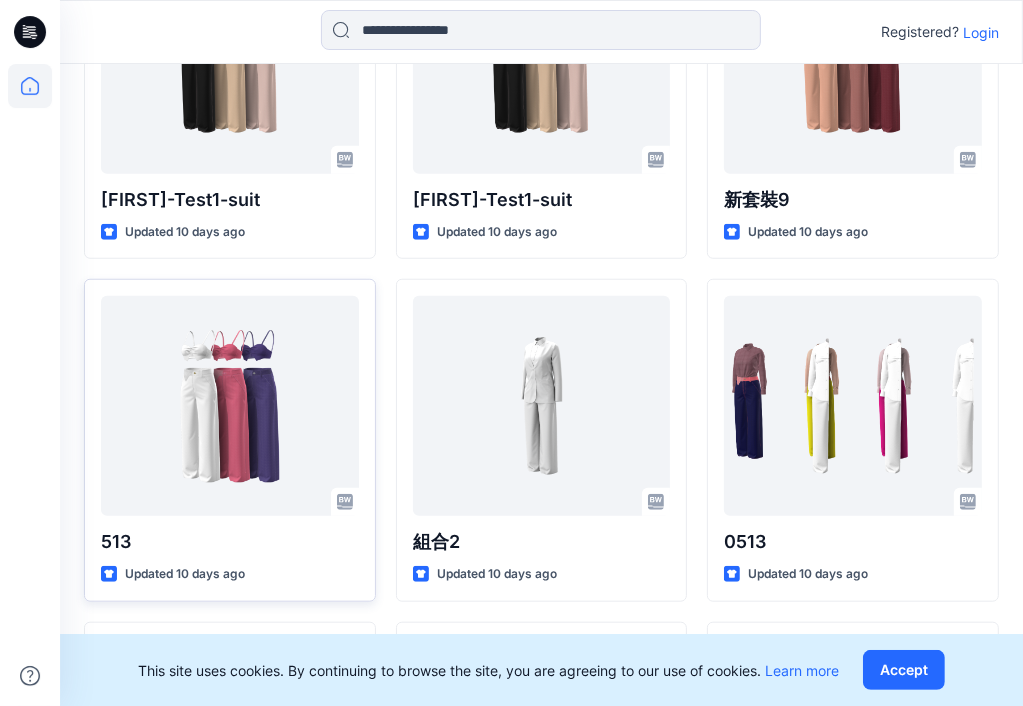 scroll, scrollTop: 1200, scrollLeft: 0, axis: vertical 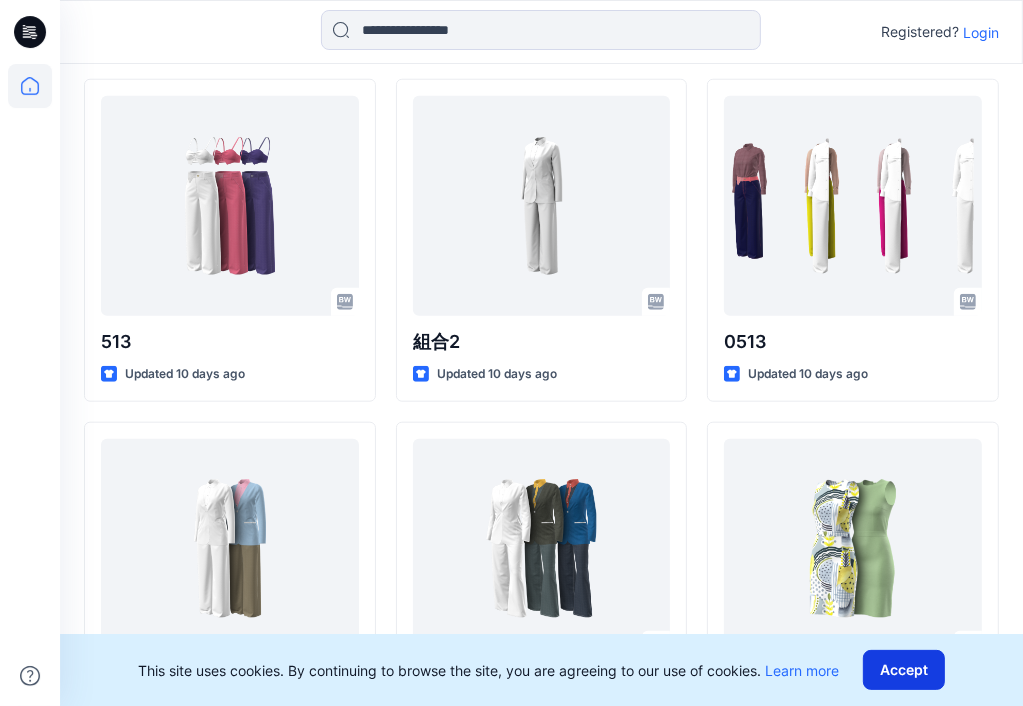 click on "Accept" at bounding box center (904, 670) 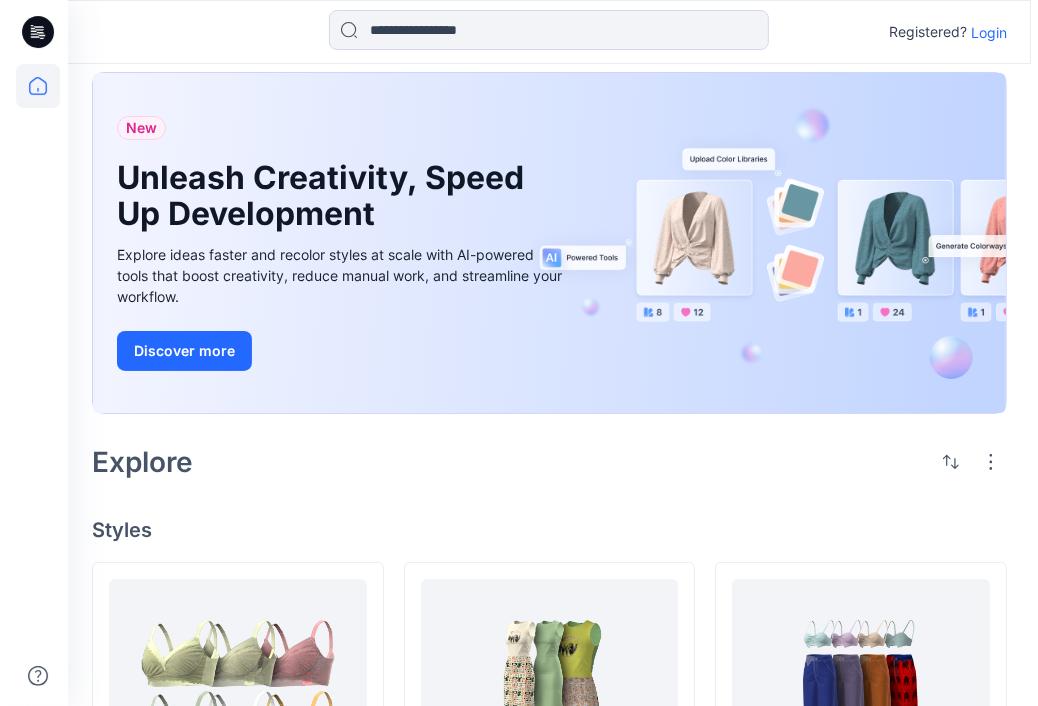 scroll, scrollTop: 0, scrollLeft: 0, axis: both 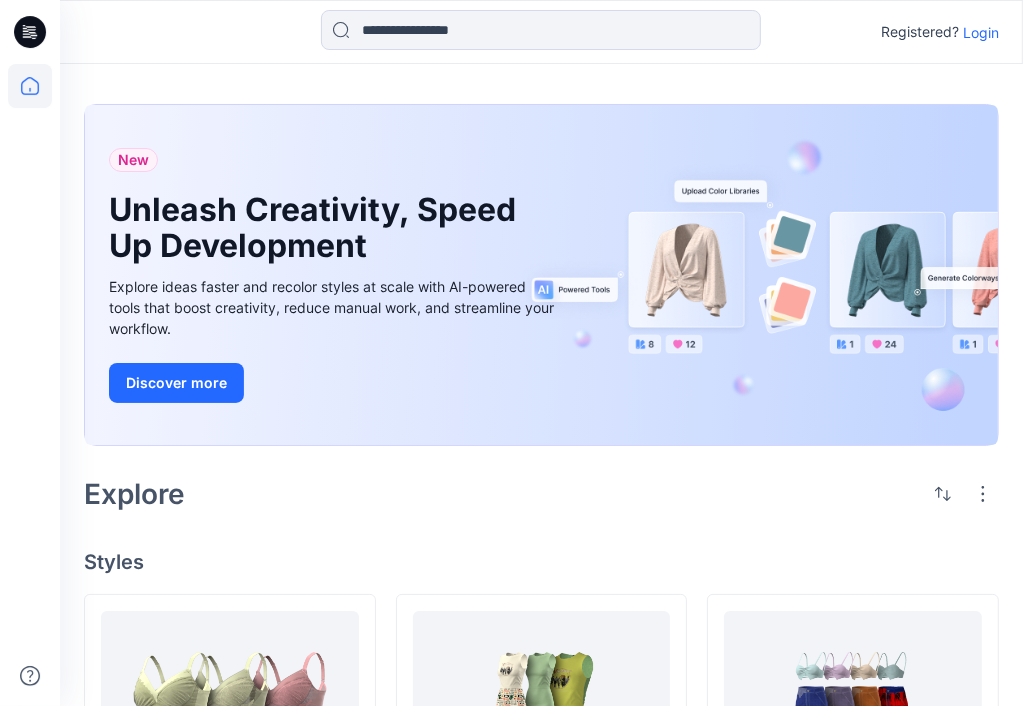 click on "Login" at bounding box center (981, 32) 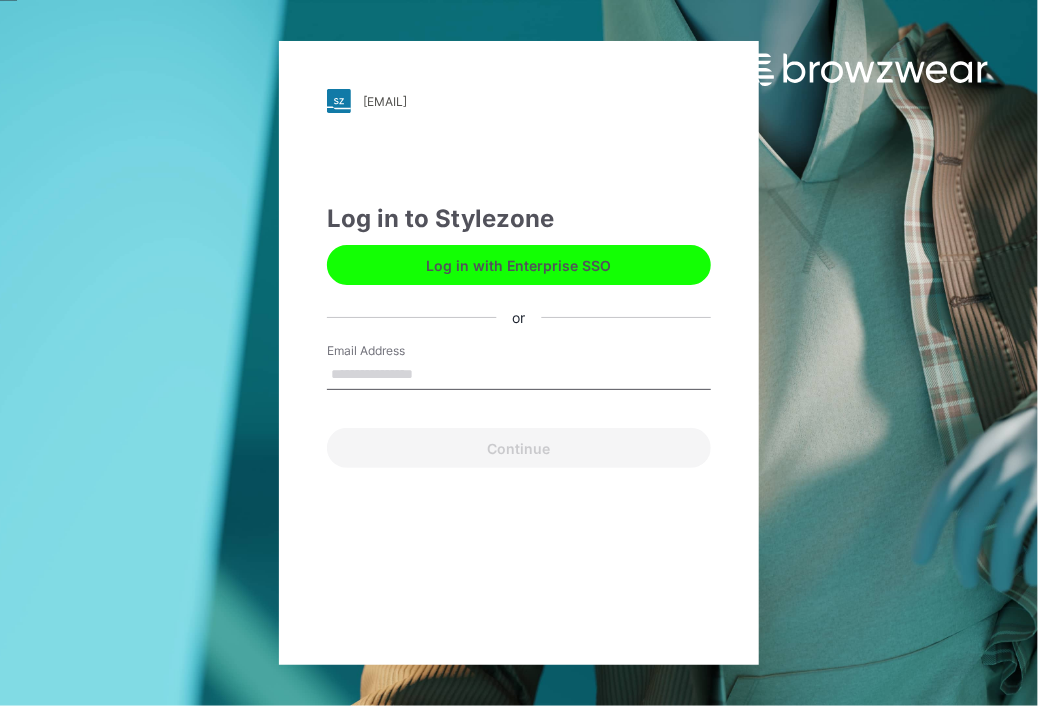 click on "Log in with Enterprise SSO" at bounding box center [519, 265] 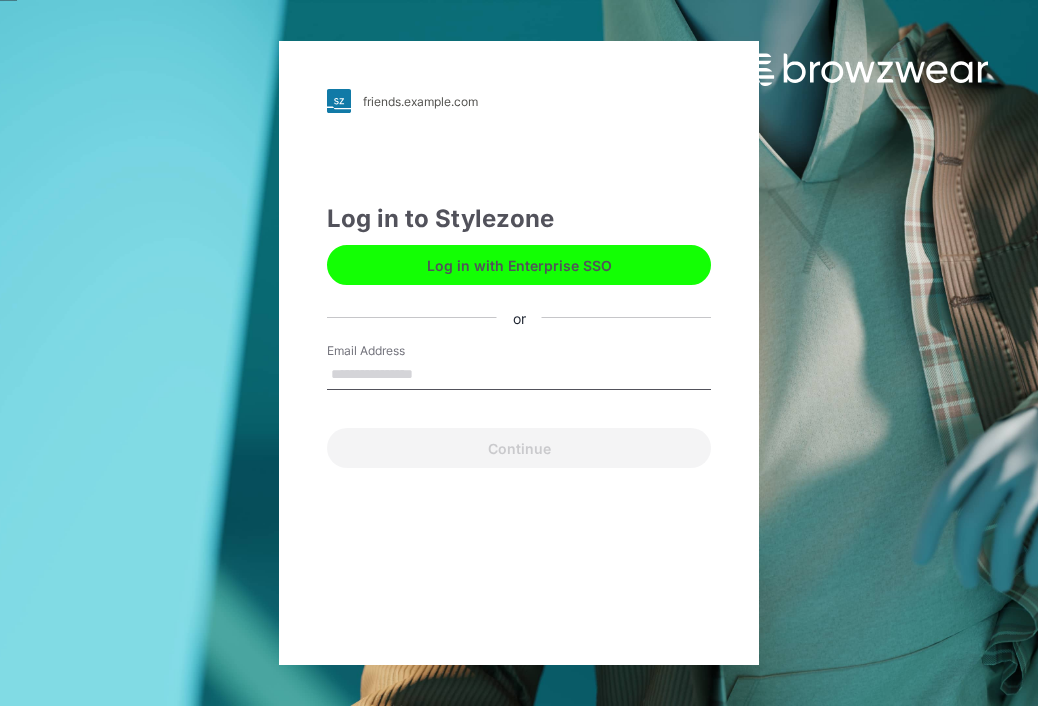 scroll, scrollTop: 0, scrollLeft: 0, axis: both 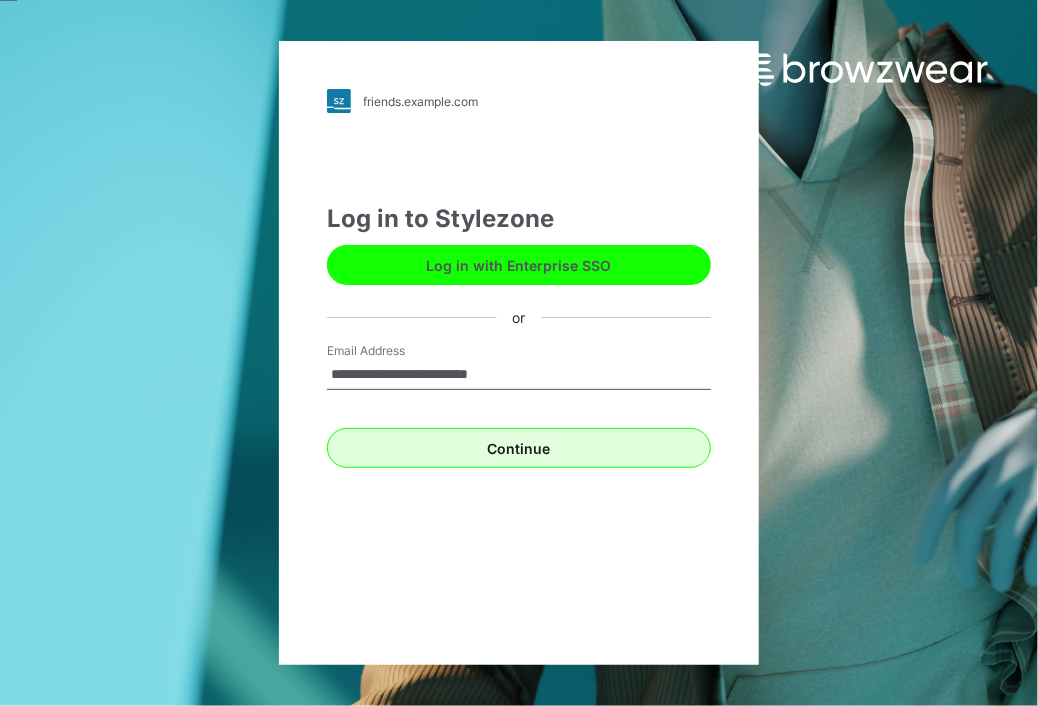type on "**********" 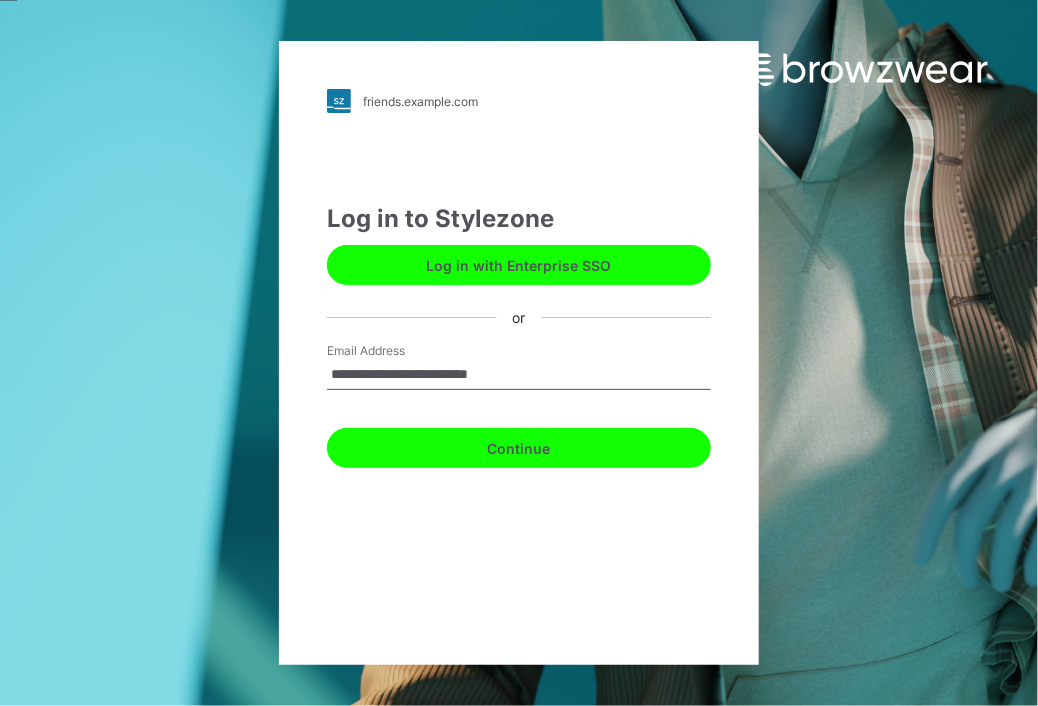 click on "Continue" at bounding box center [519, 448] 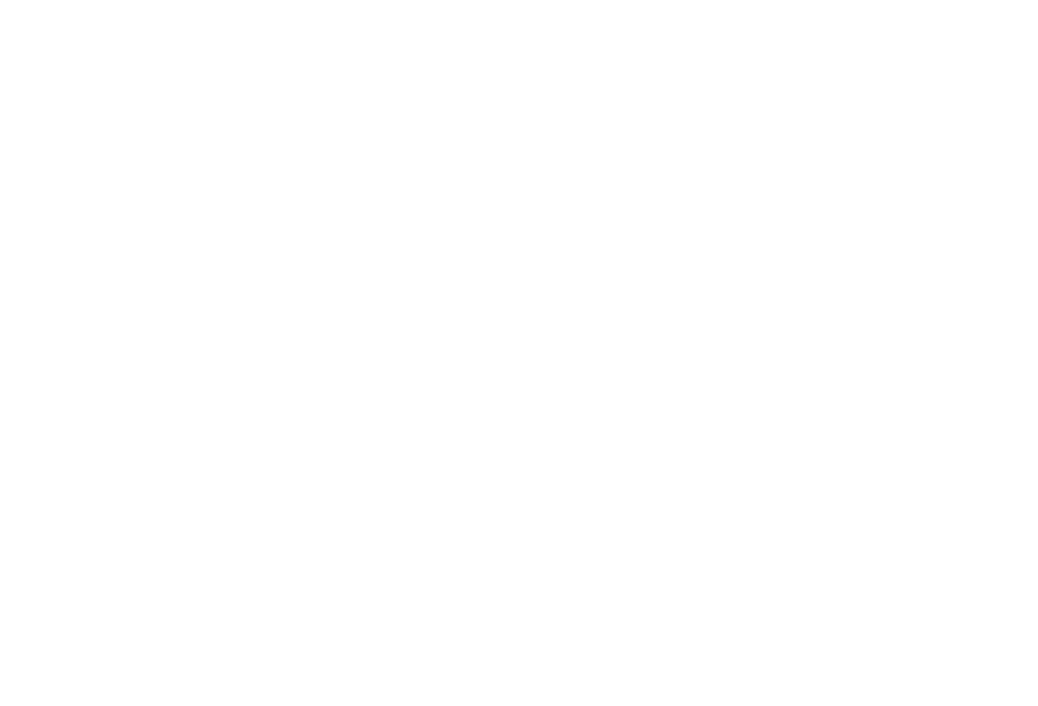 scroll, scrollTop: 0, scrollLeft: 0, axis: both 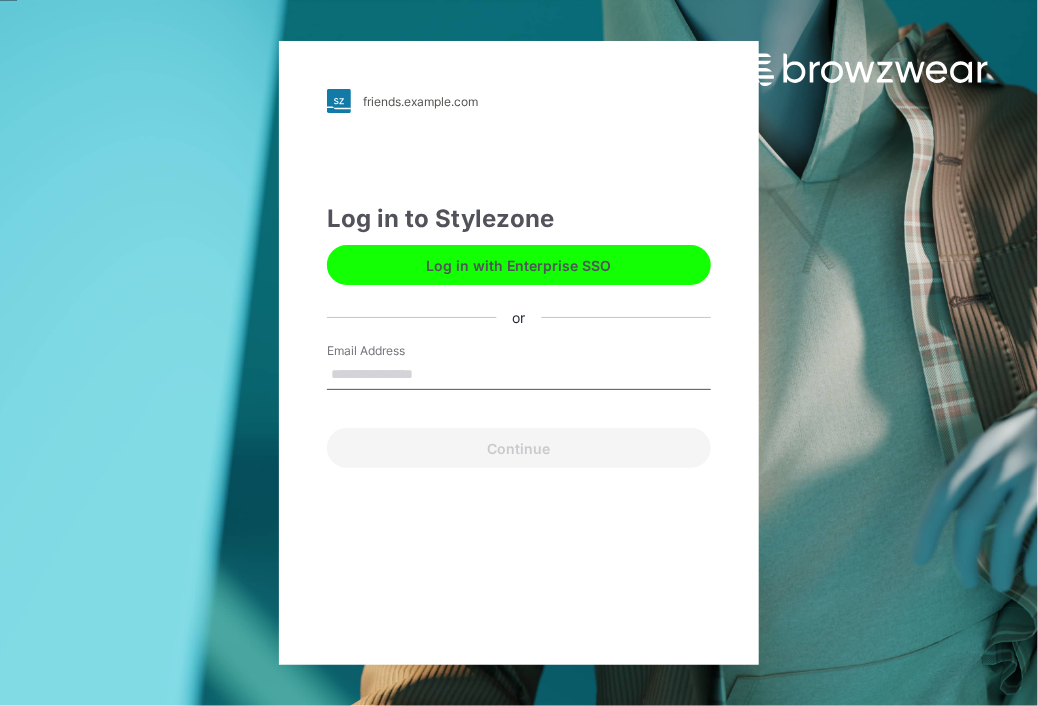 click on "Email Address" at bounding box center (519, 375) 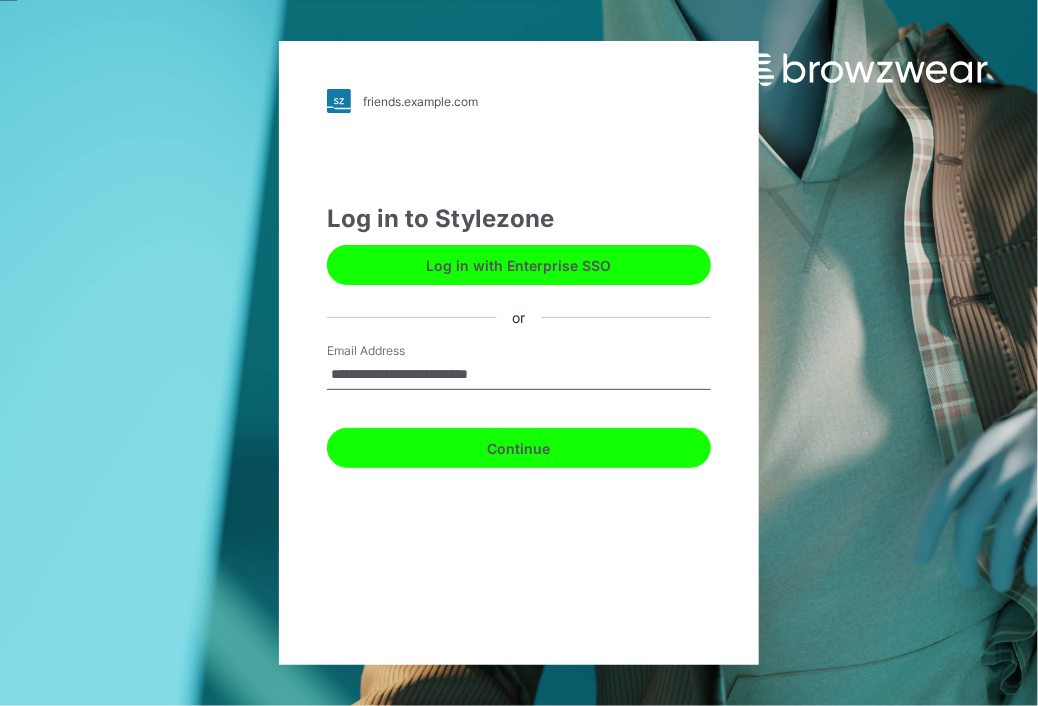 click on "Continue" at bounding box center [519, 448] 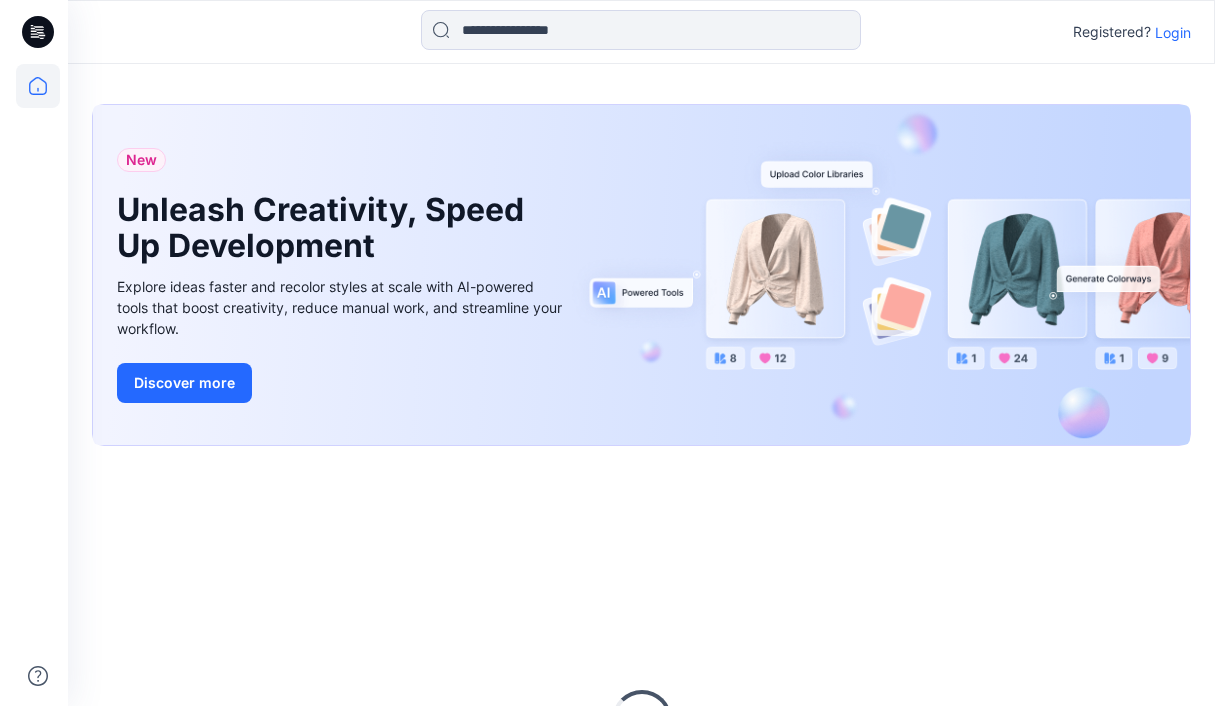 scroll, scrollTop: 0, scrollLeft: 0, axis: both 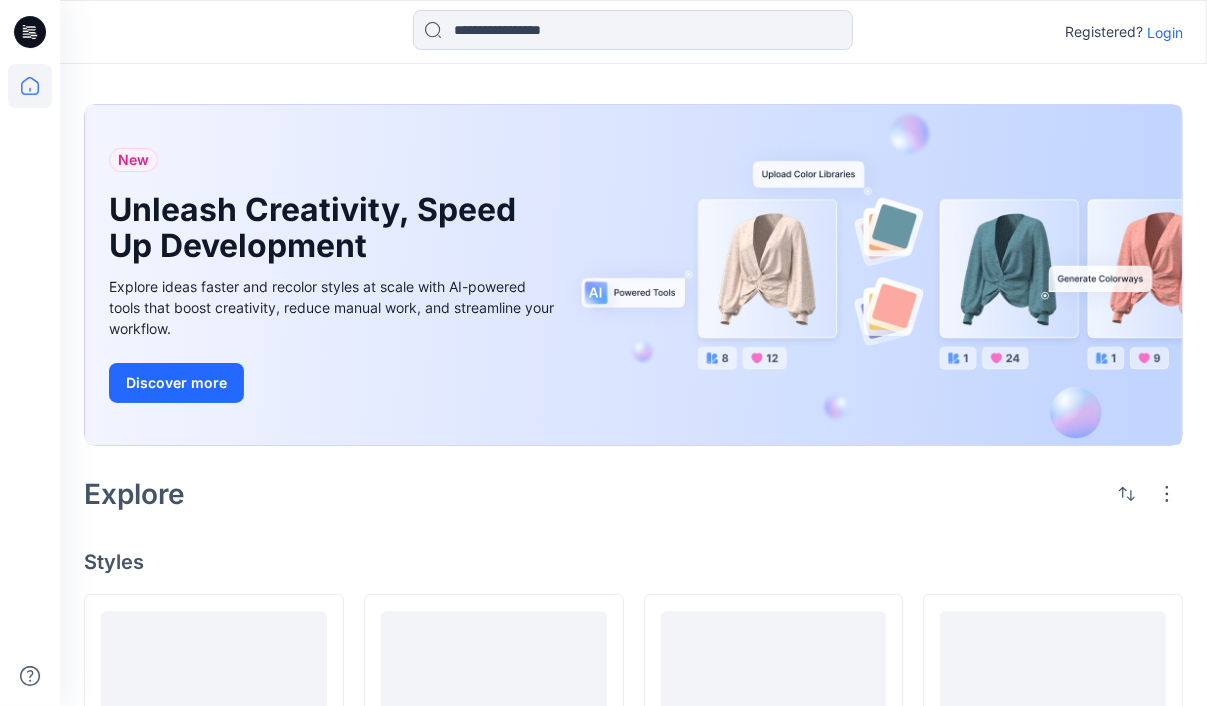 click on "Login" at bounding box center (1165, 32) 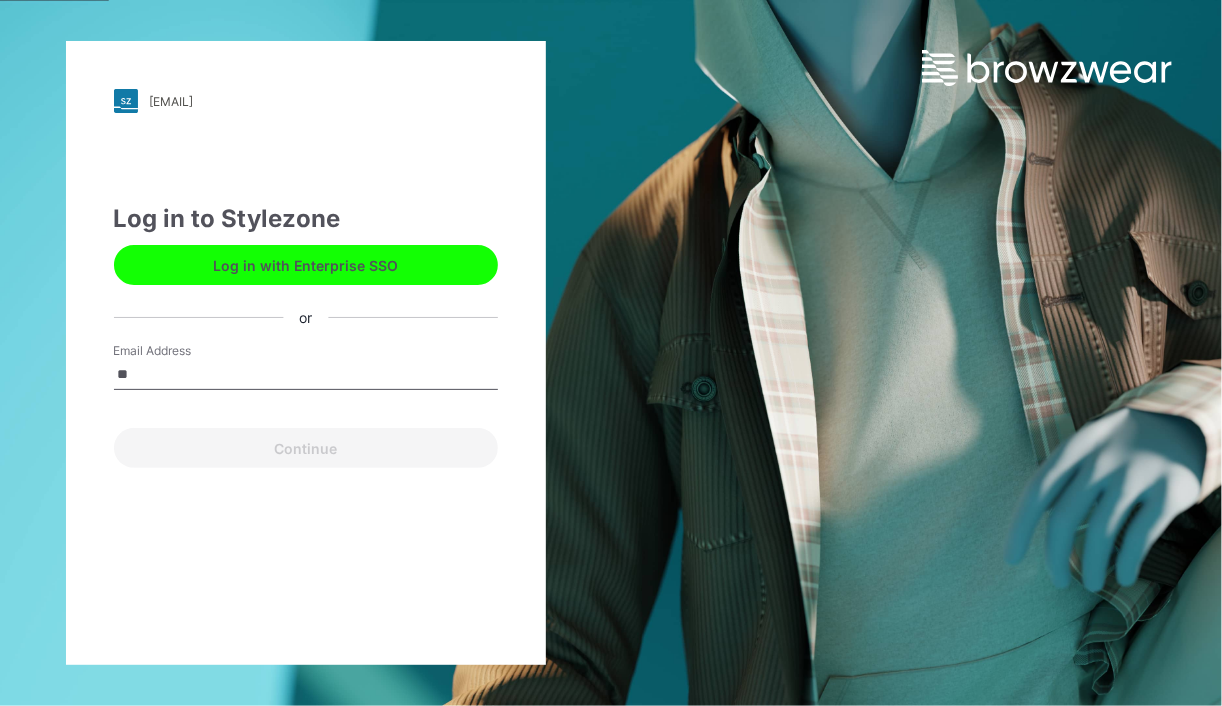 type on "**********" 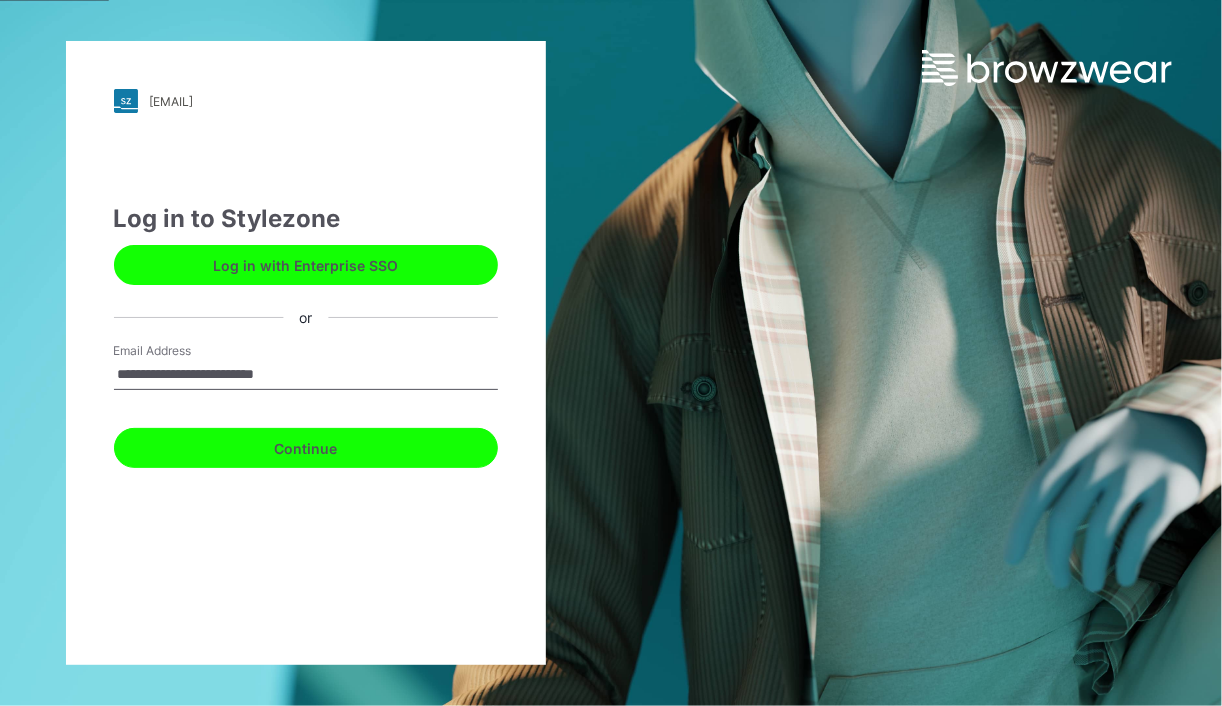 click on "Continue" at bounding box center (306, 448) 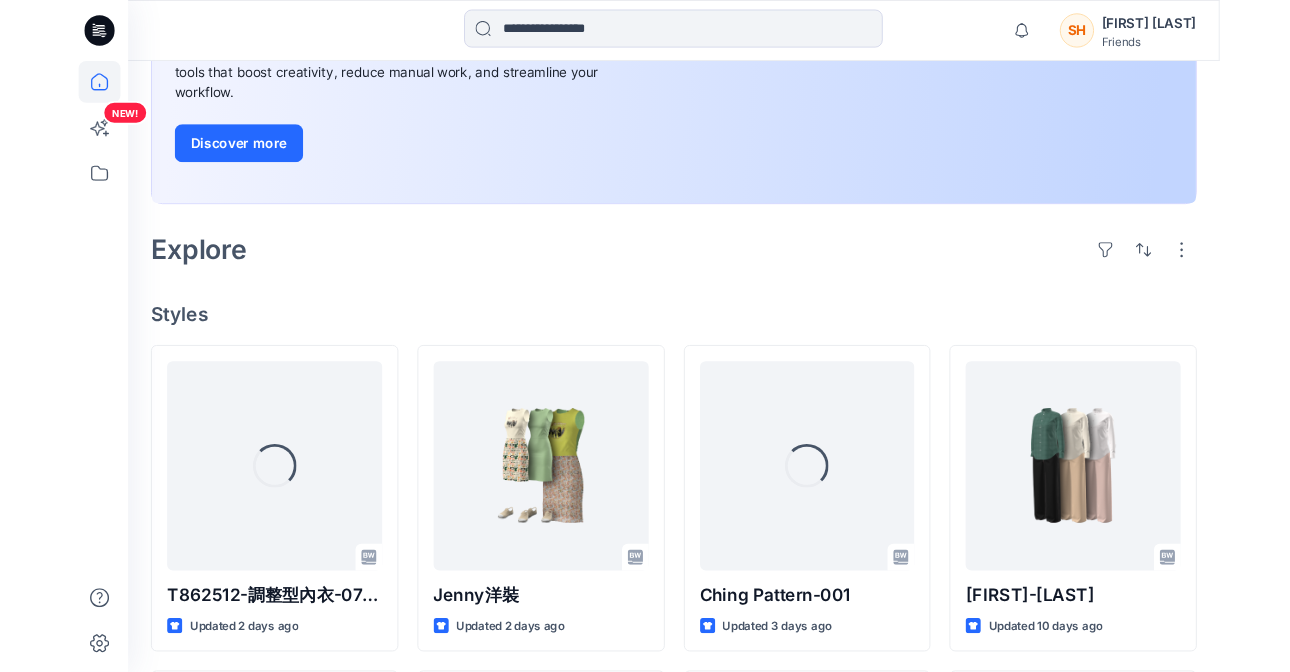 scroll, scrollTop: 0, scrollLeft: 0, axis: both 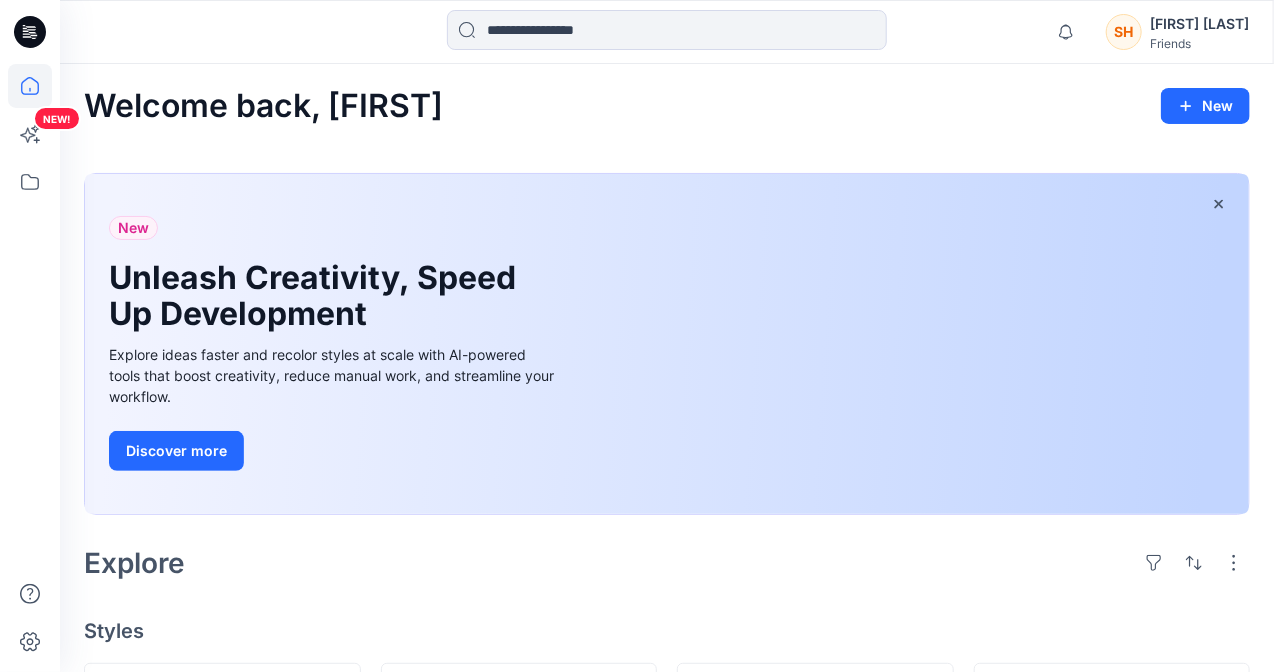 click on "SH" at bounding box center (1124, 32) 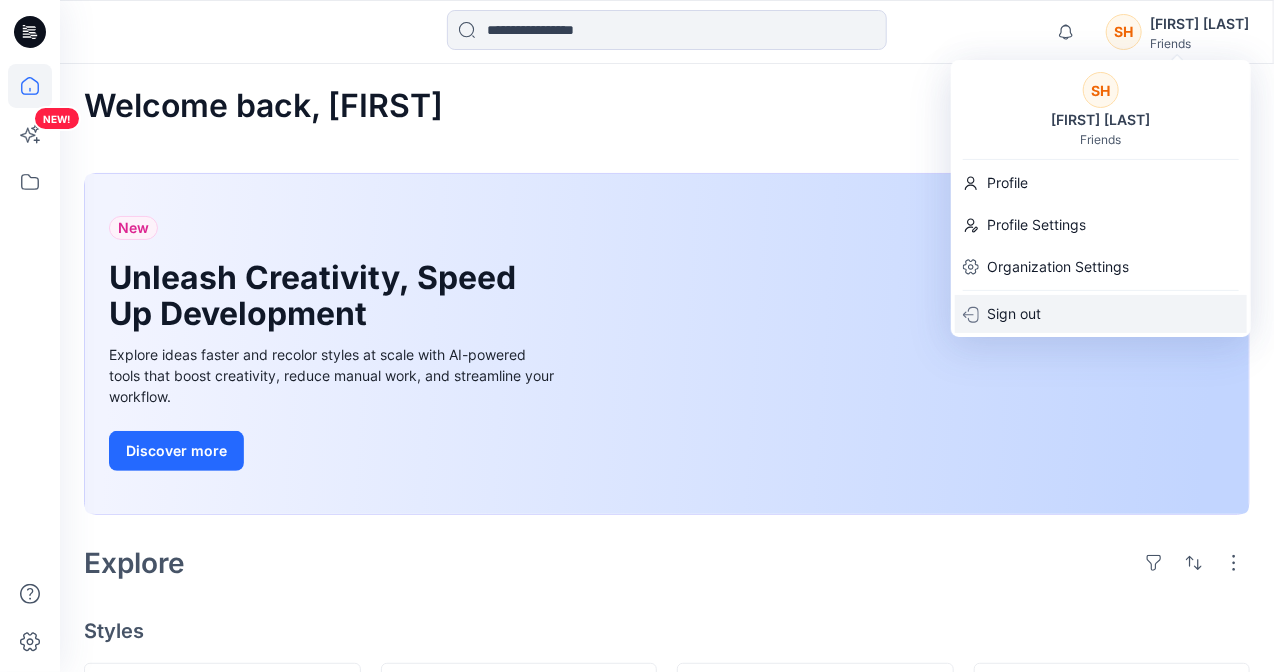 click on "Sign out" at bounding box center (1014, 314) 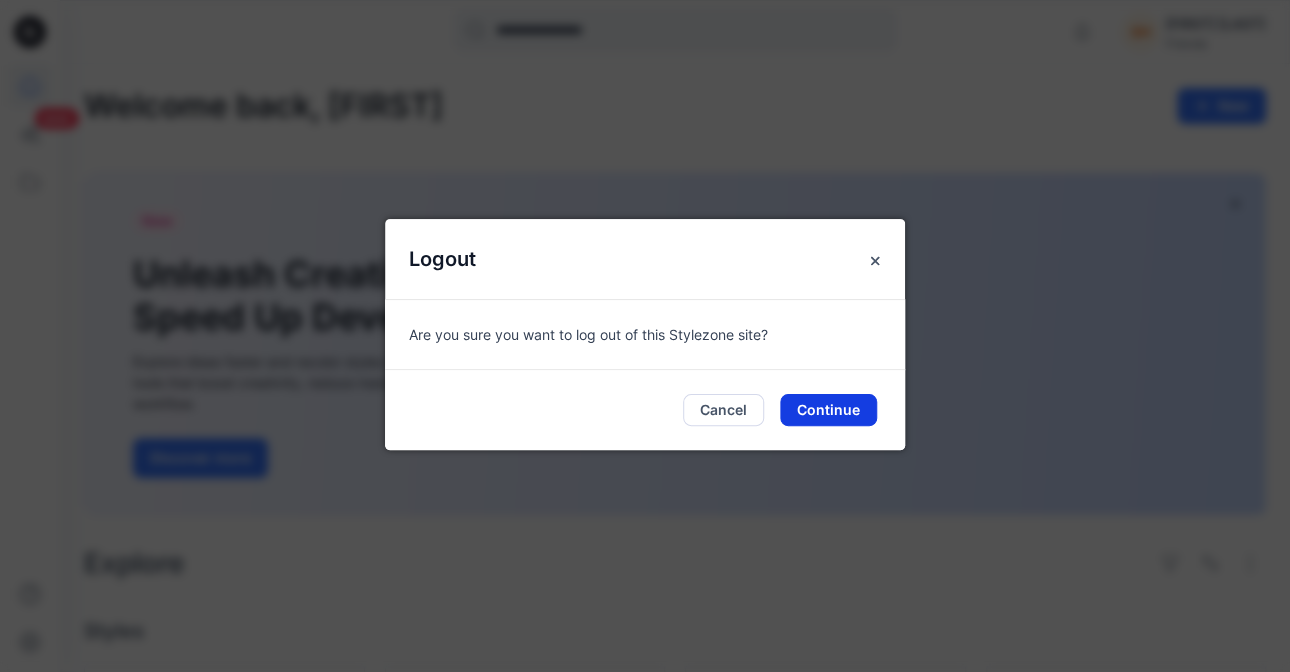 click on "Continue" at bounding box center (828, 410) 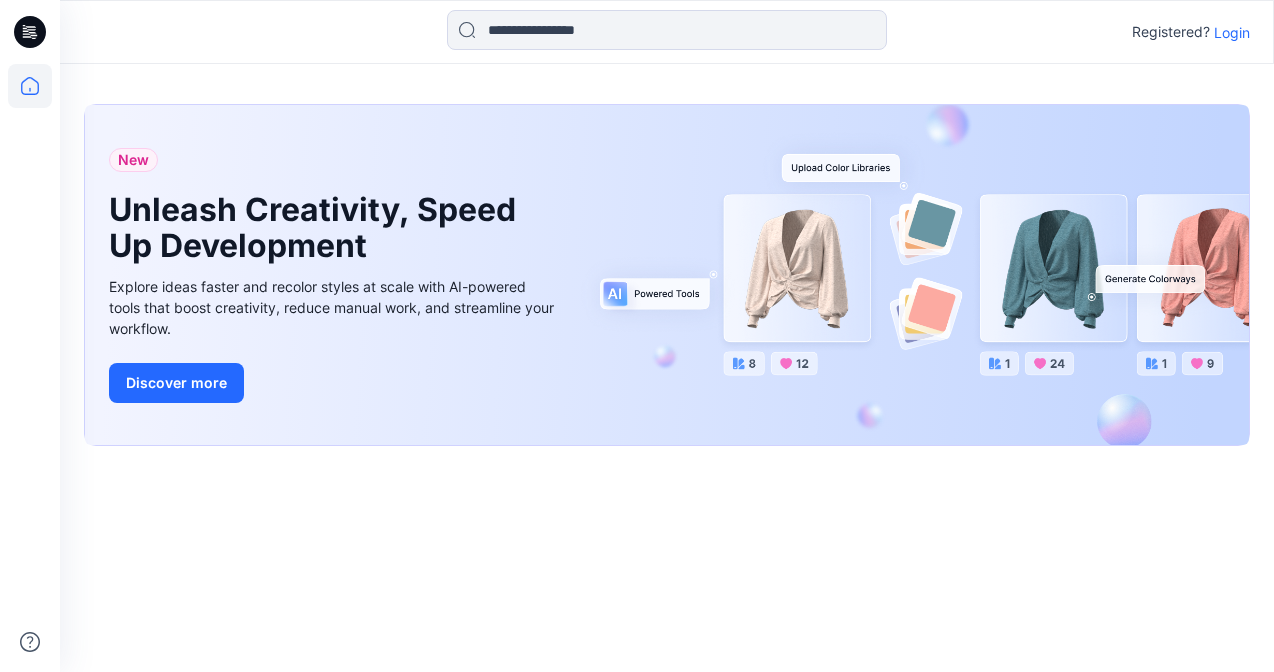 scroll, scrollTop: 0, scrollLeft: 0, axis: both 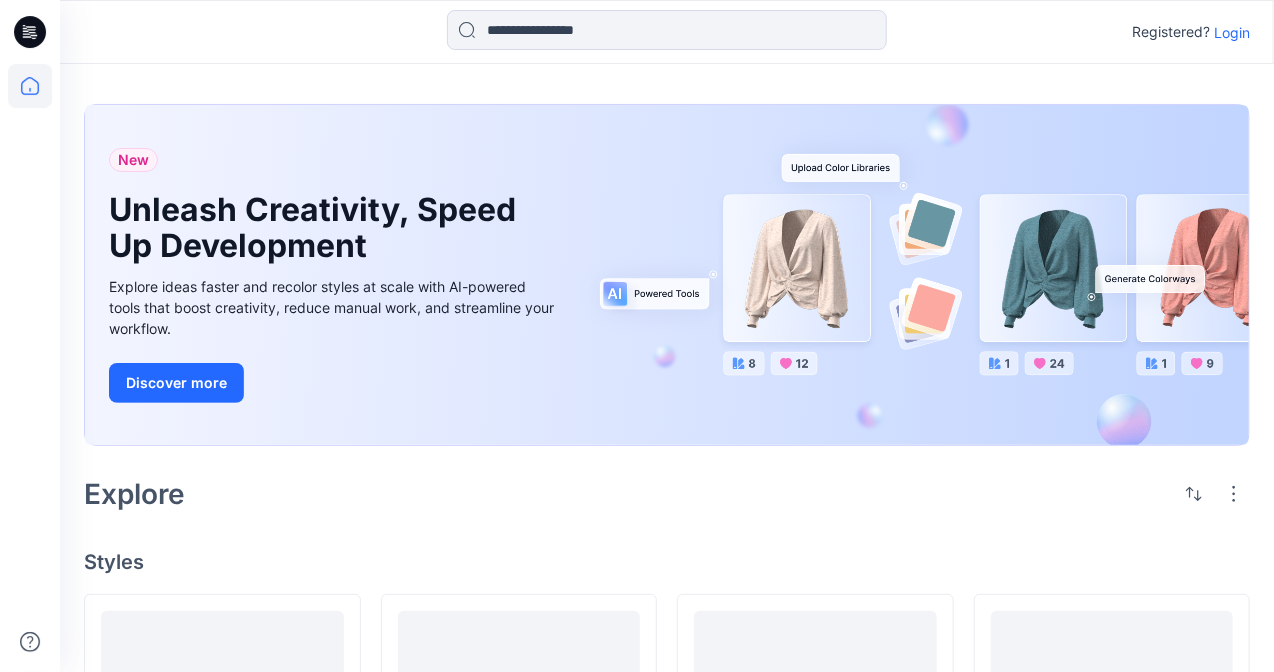 click on "Login" at bounding box center [1232, 32] 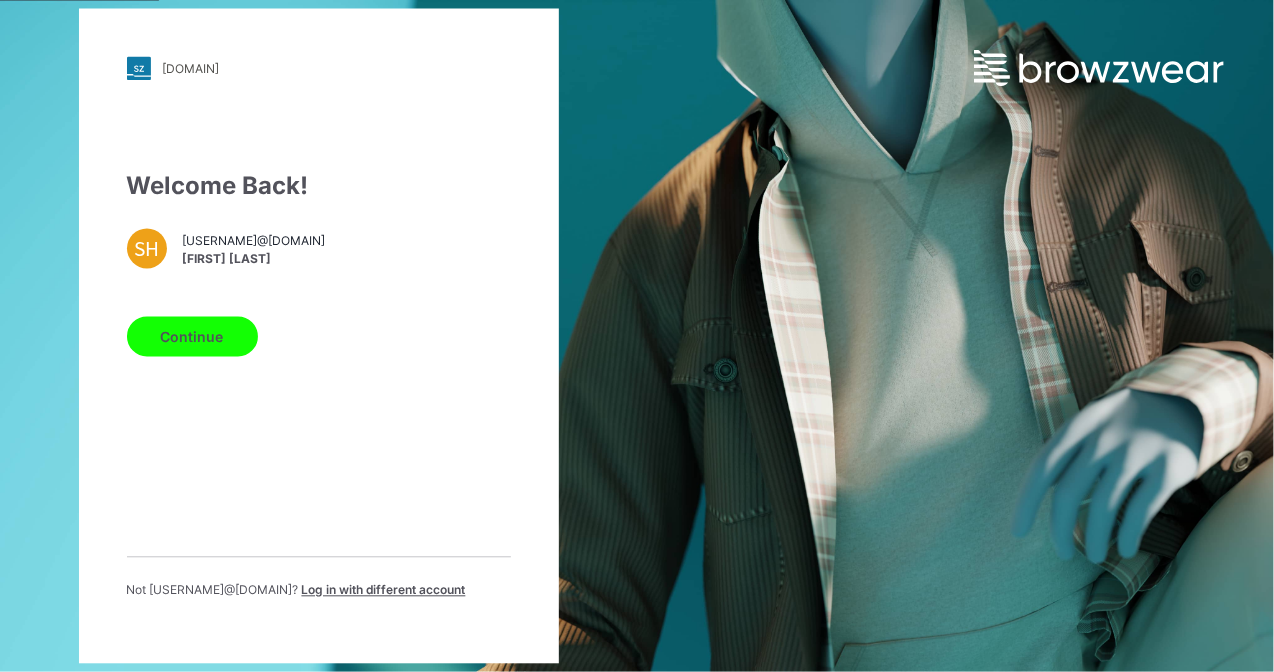 click on "Continue" at bounding box center (192, 337) 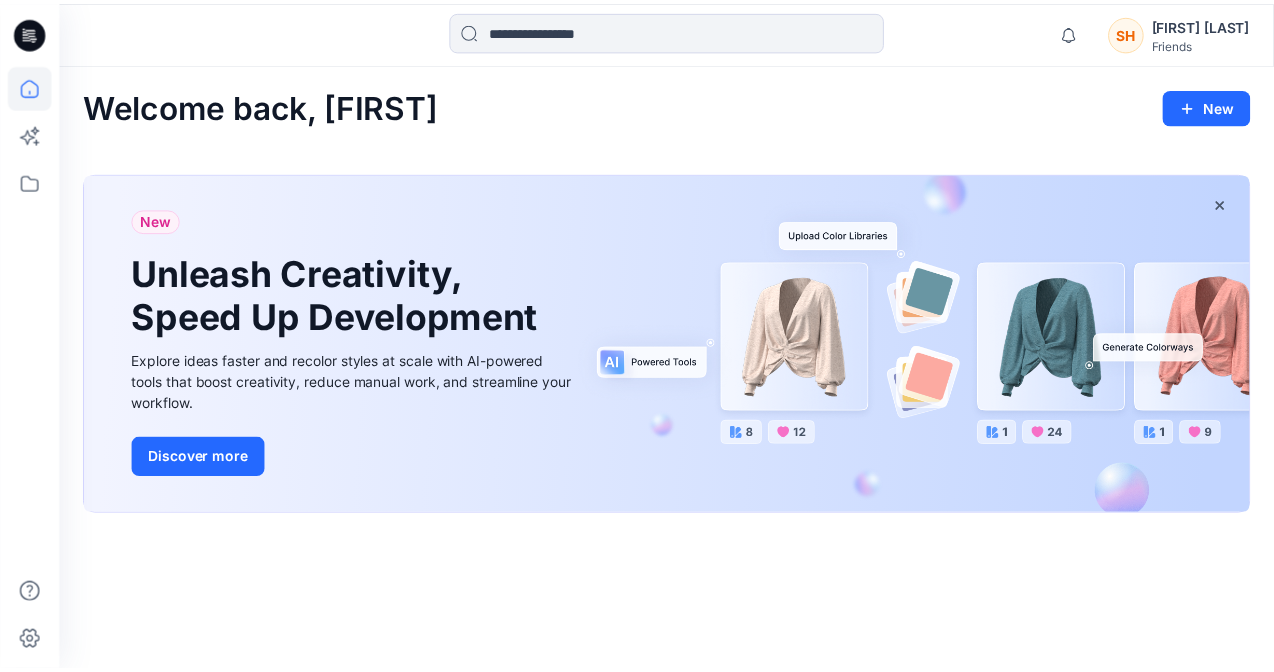 scroll, scrollTop: 0, scrollLeft: 0, axis: both 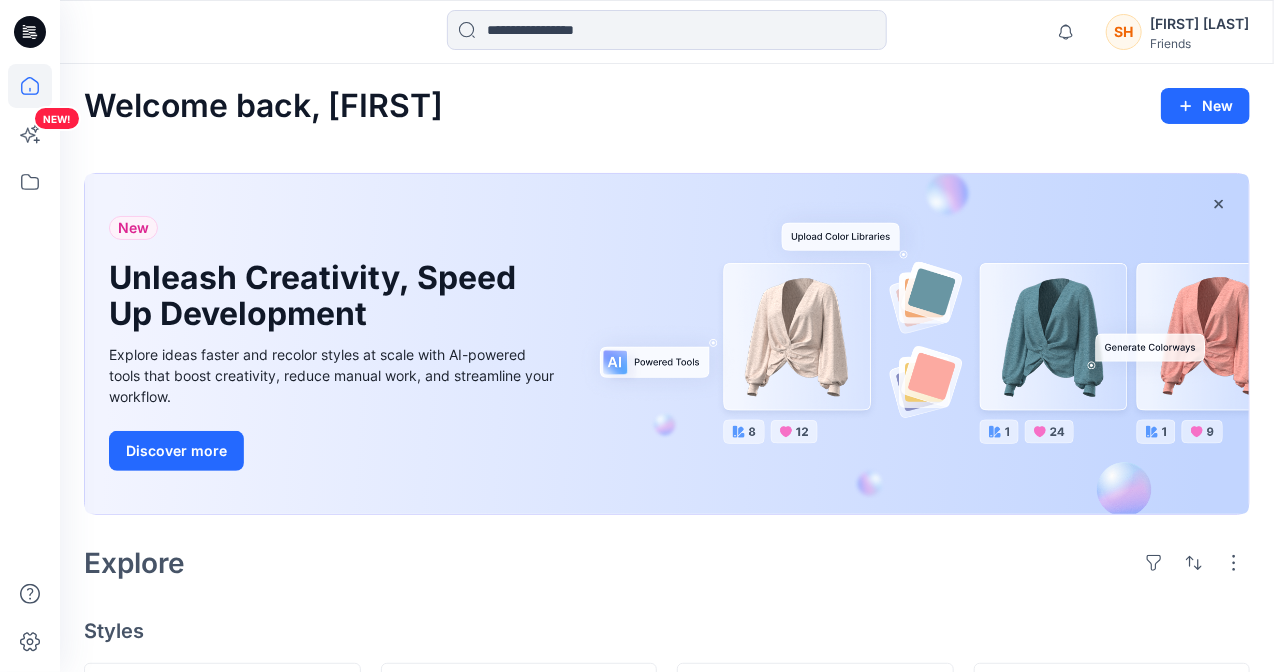 click 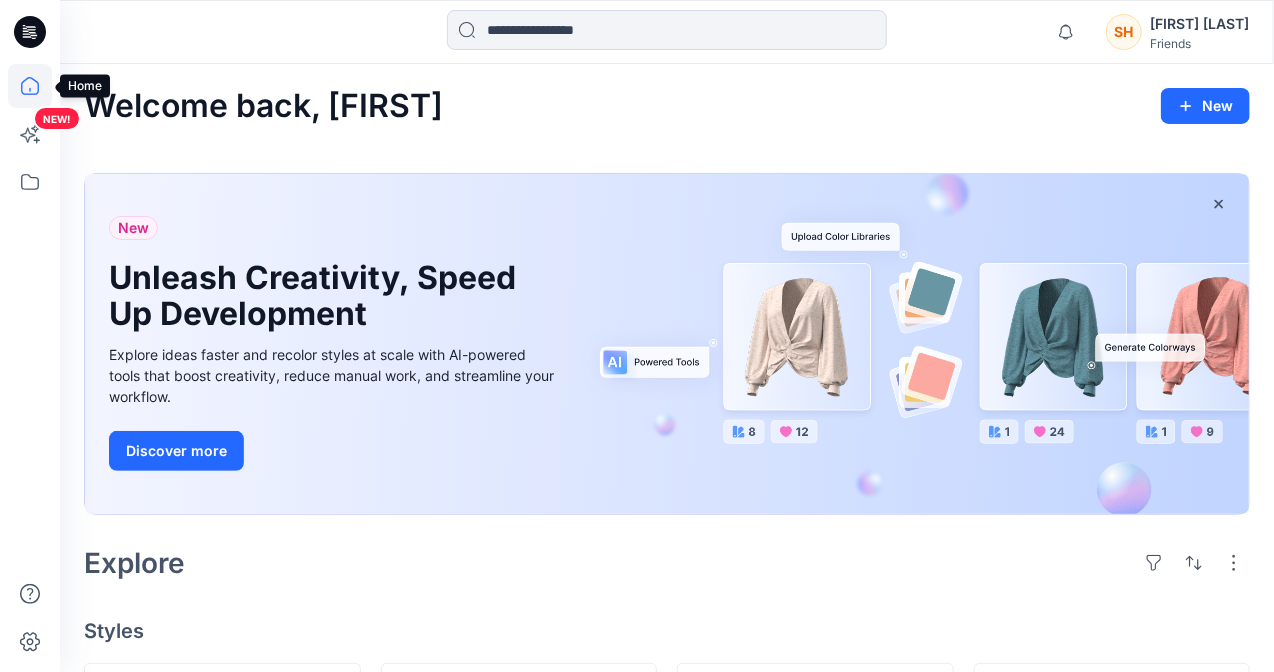 click 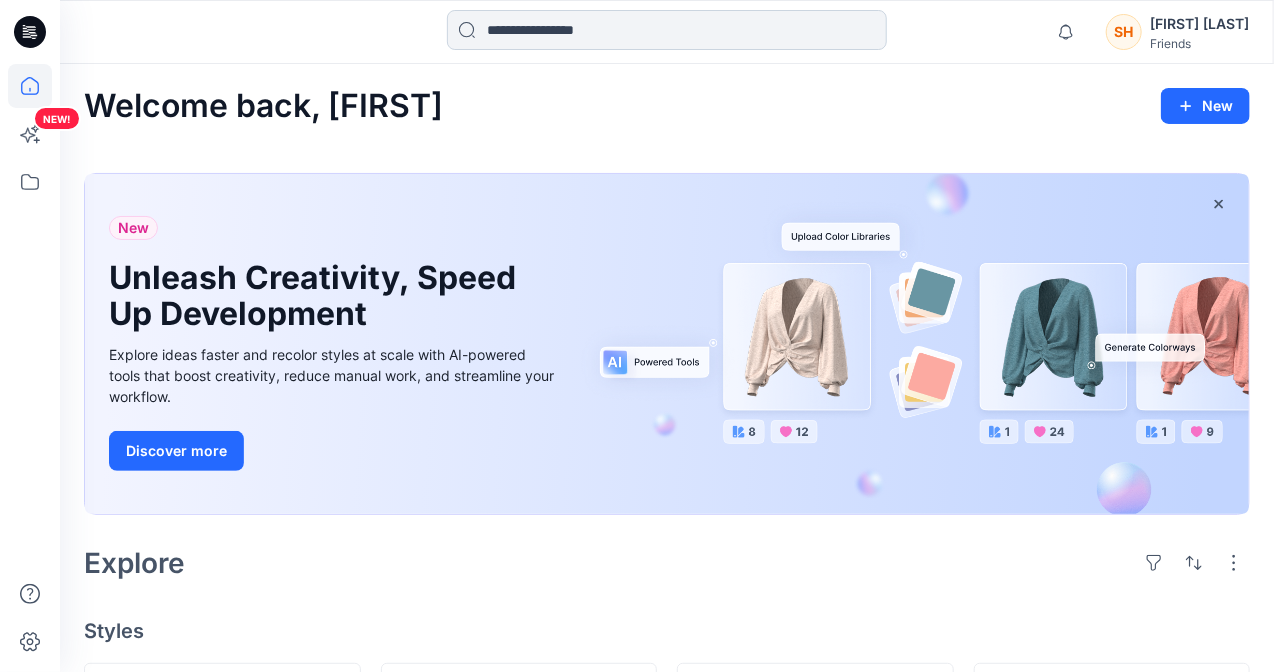 click at bounding box center [667, 30] 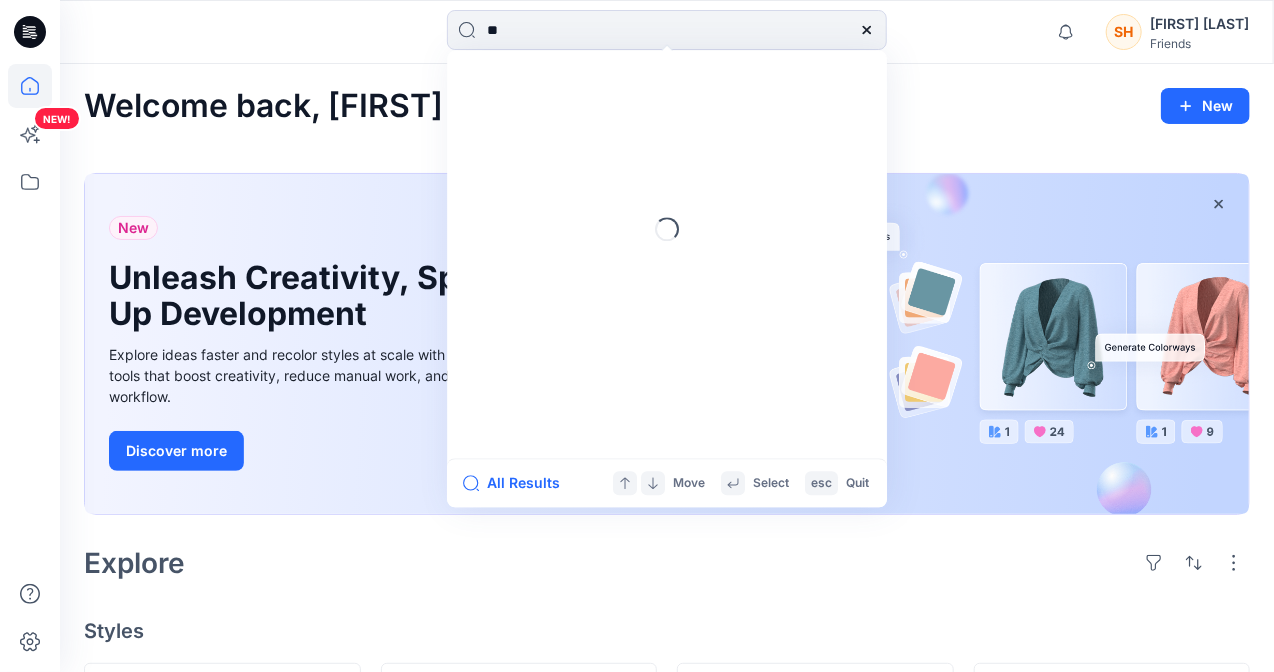 type on "*" 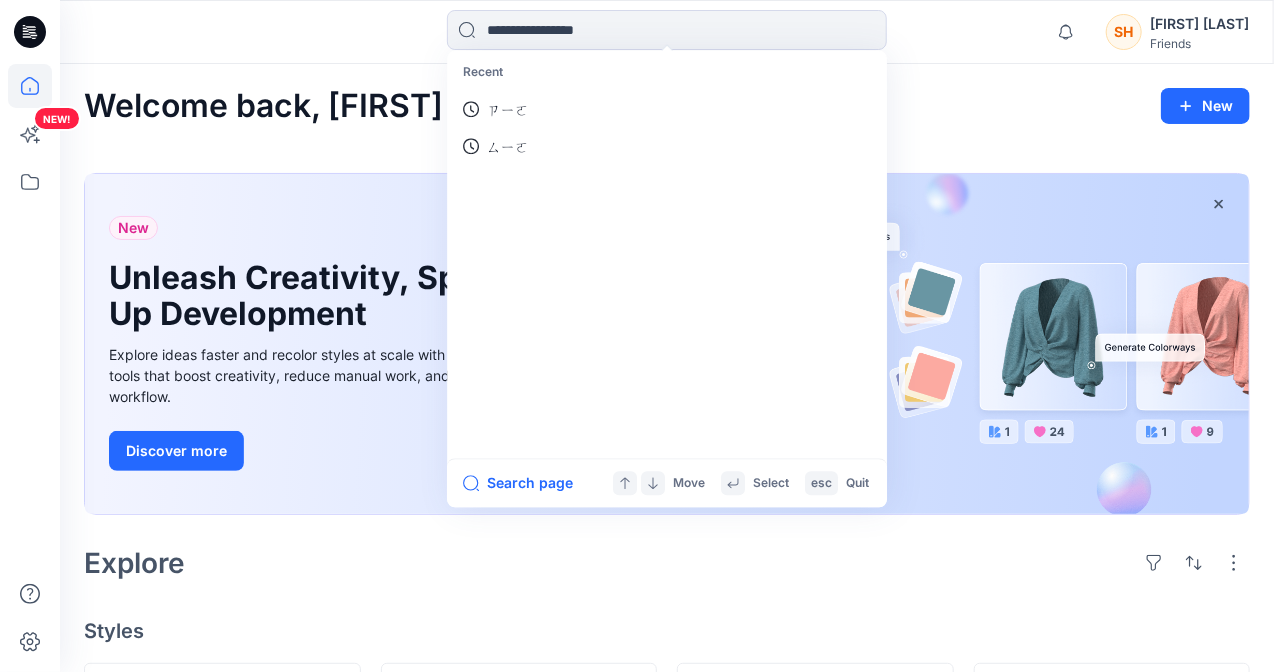 type on "*" 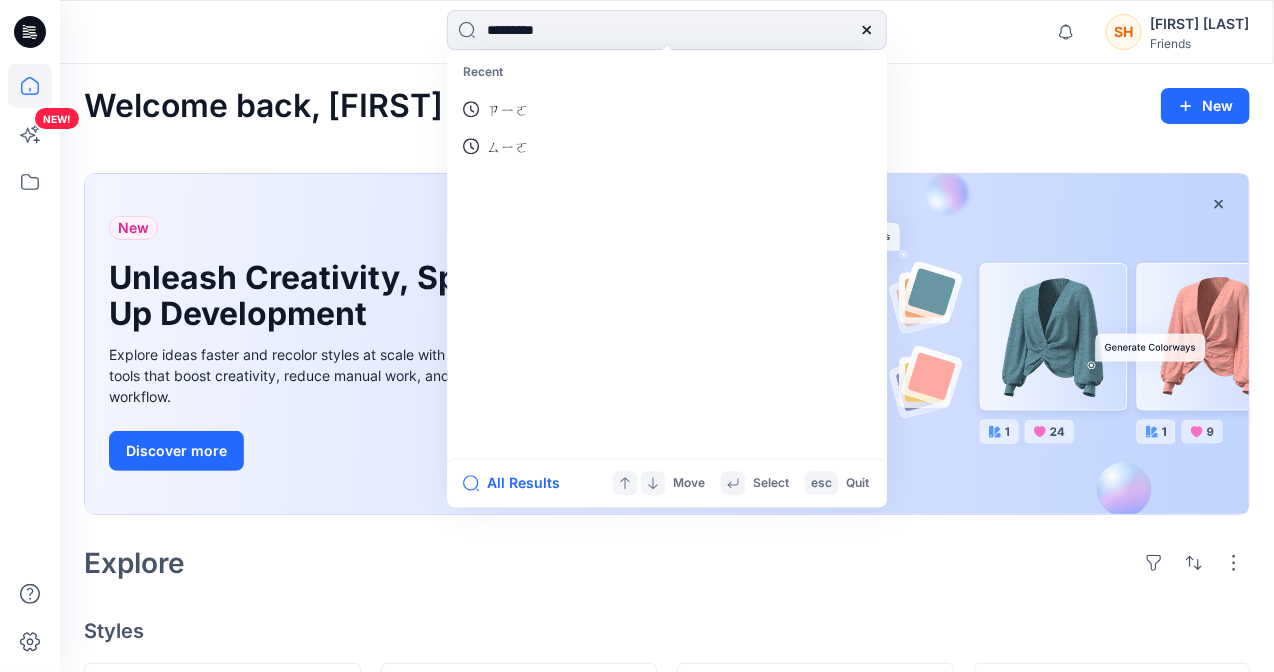 type on "**********" 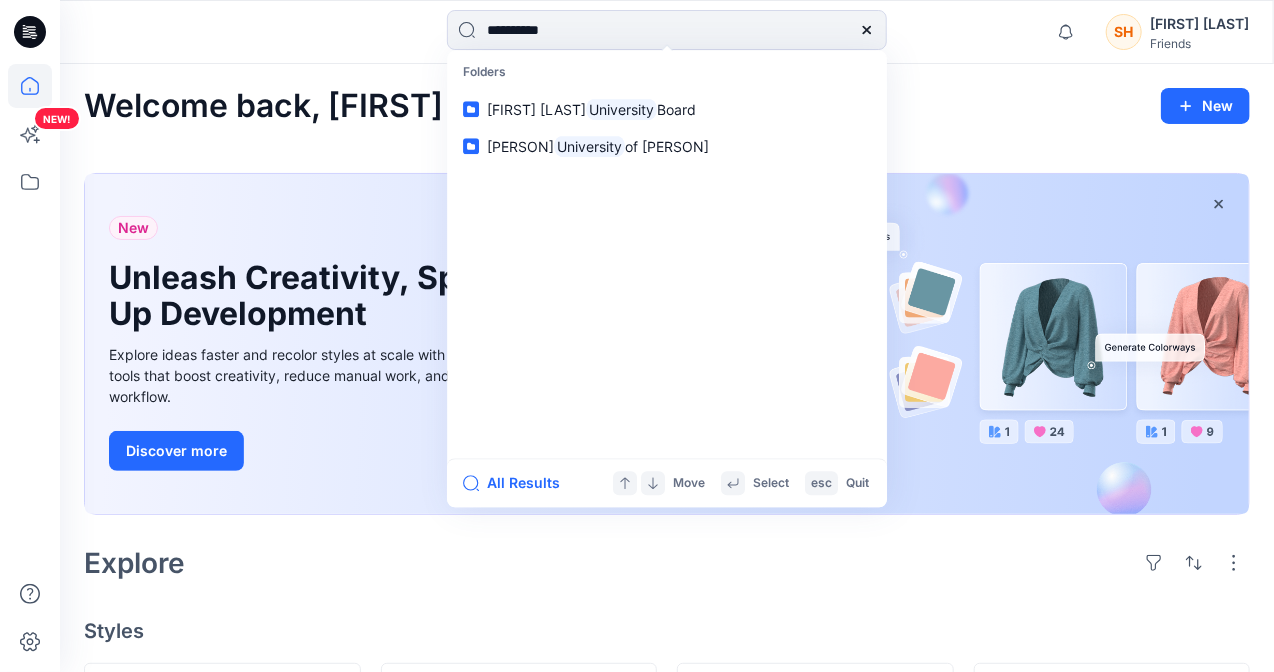 type 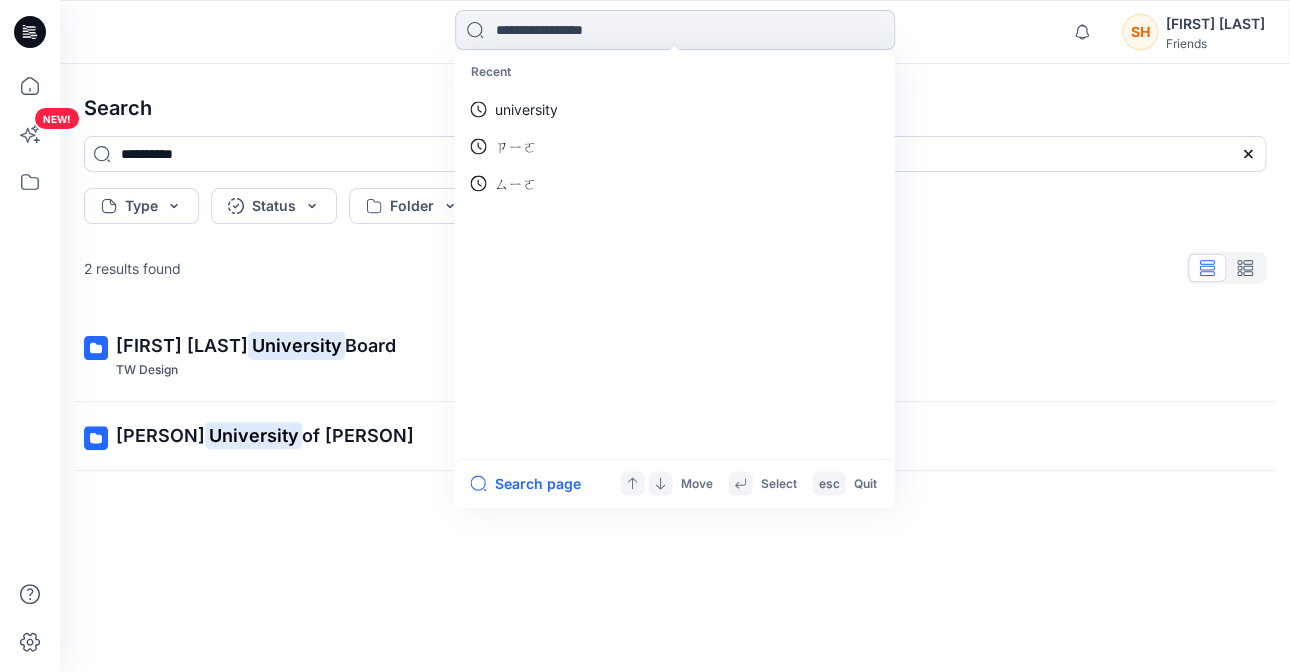 click at bounding box center [675, 30] 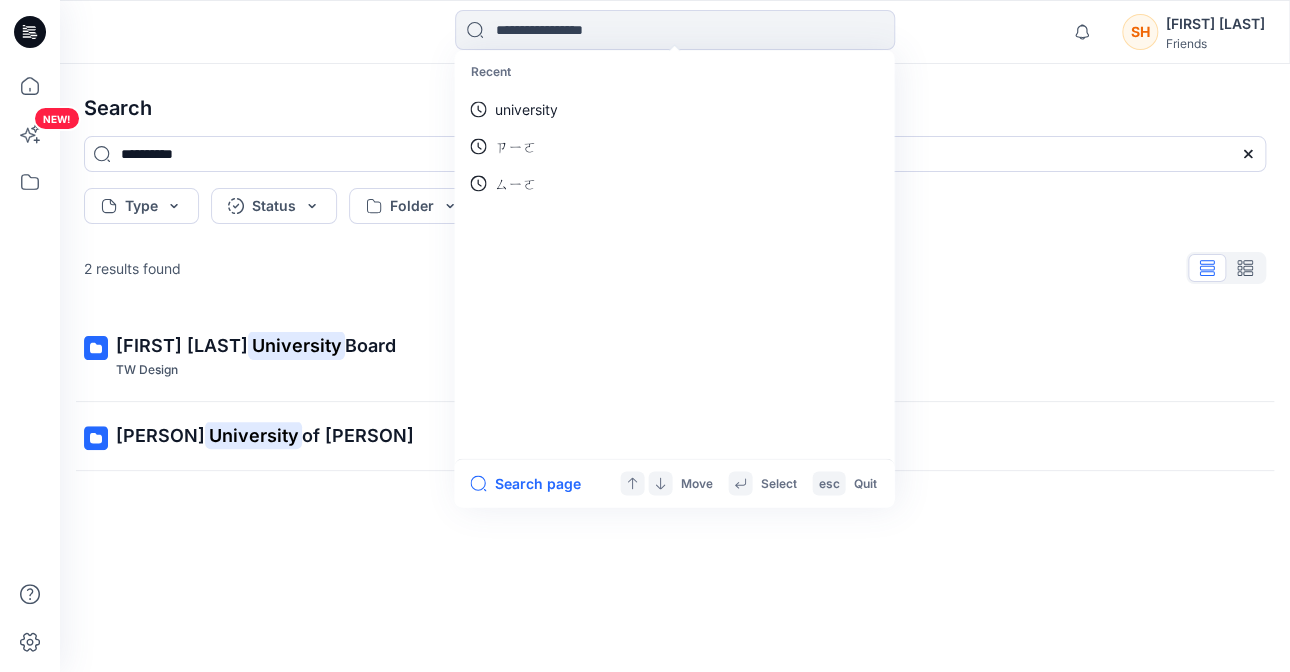 click on "Search" at bounding box center [675, 108] 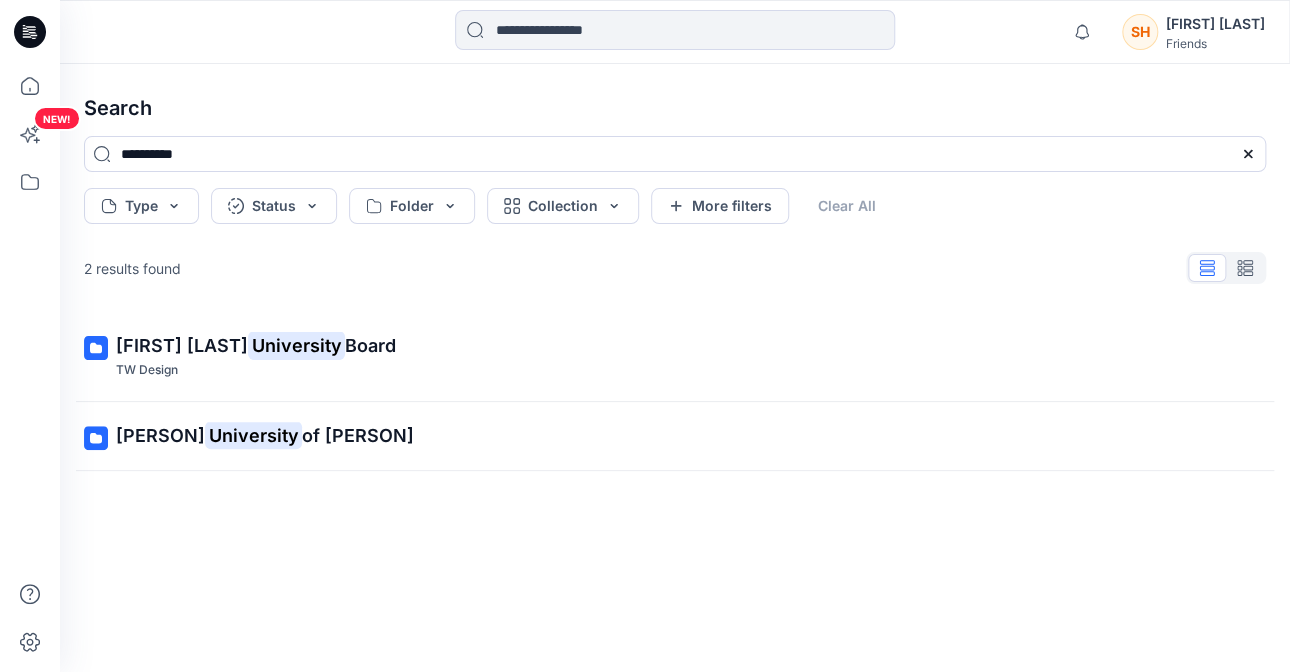 click 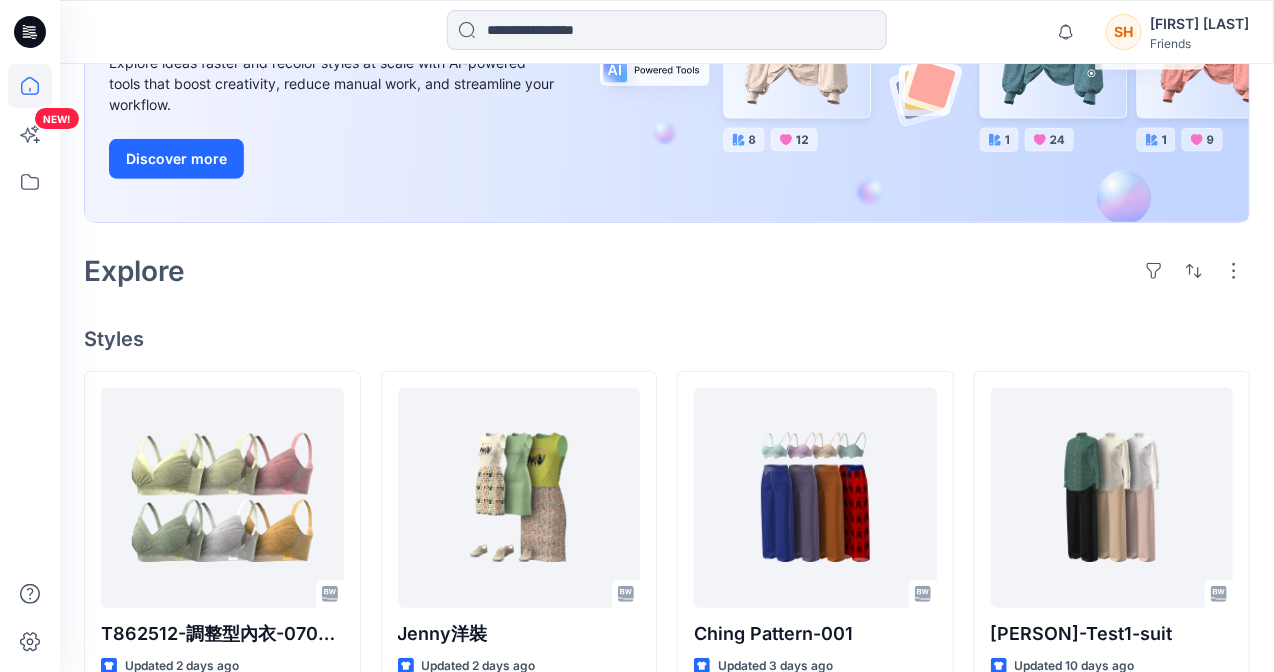 scroll, scrollTop: 0, scrollLeft: 0, axis: both 